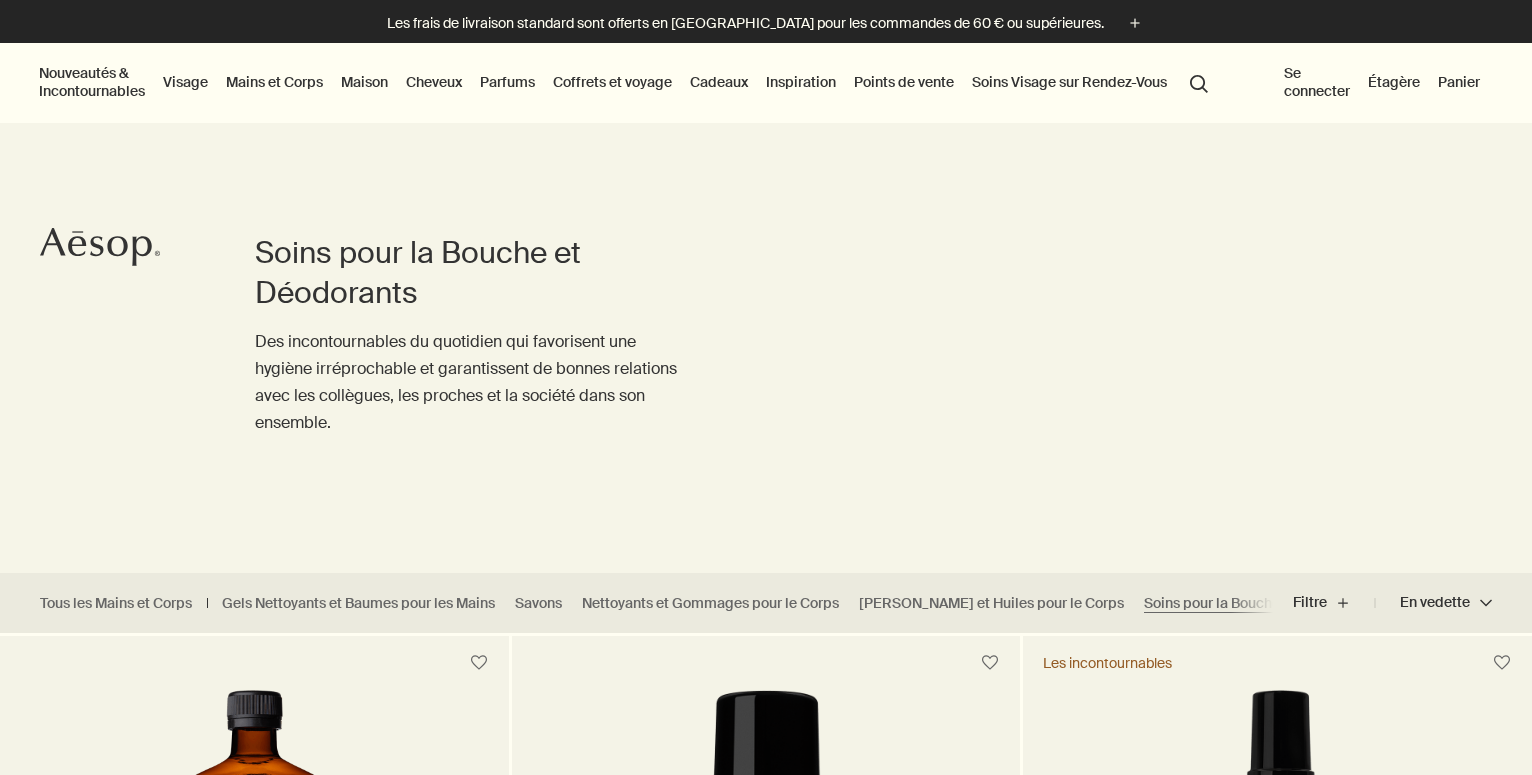 scroll, scrollTop: 0, scrollLeft: 0, axis: both 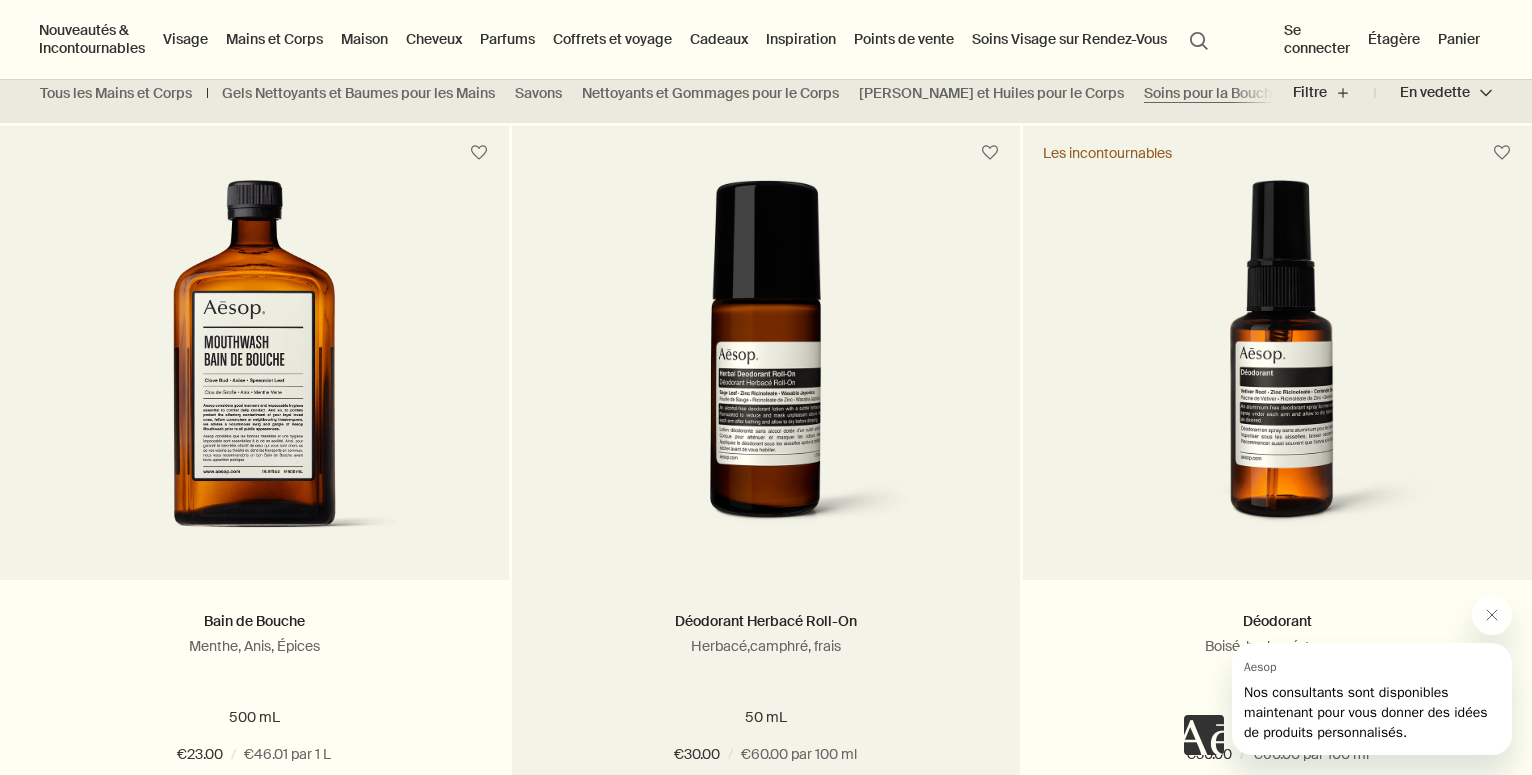 click at bounding box center (766, 365) 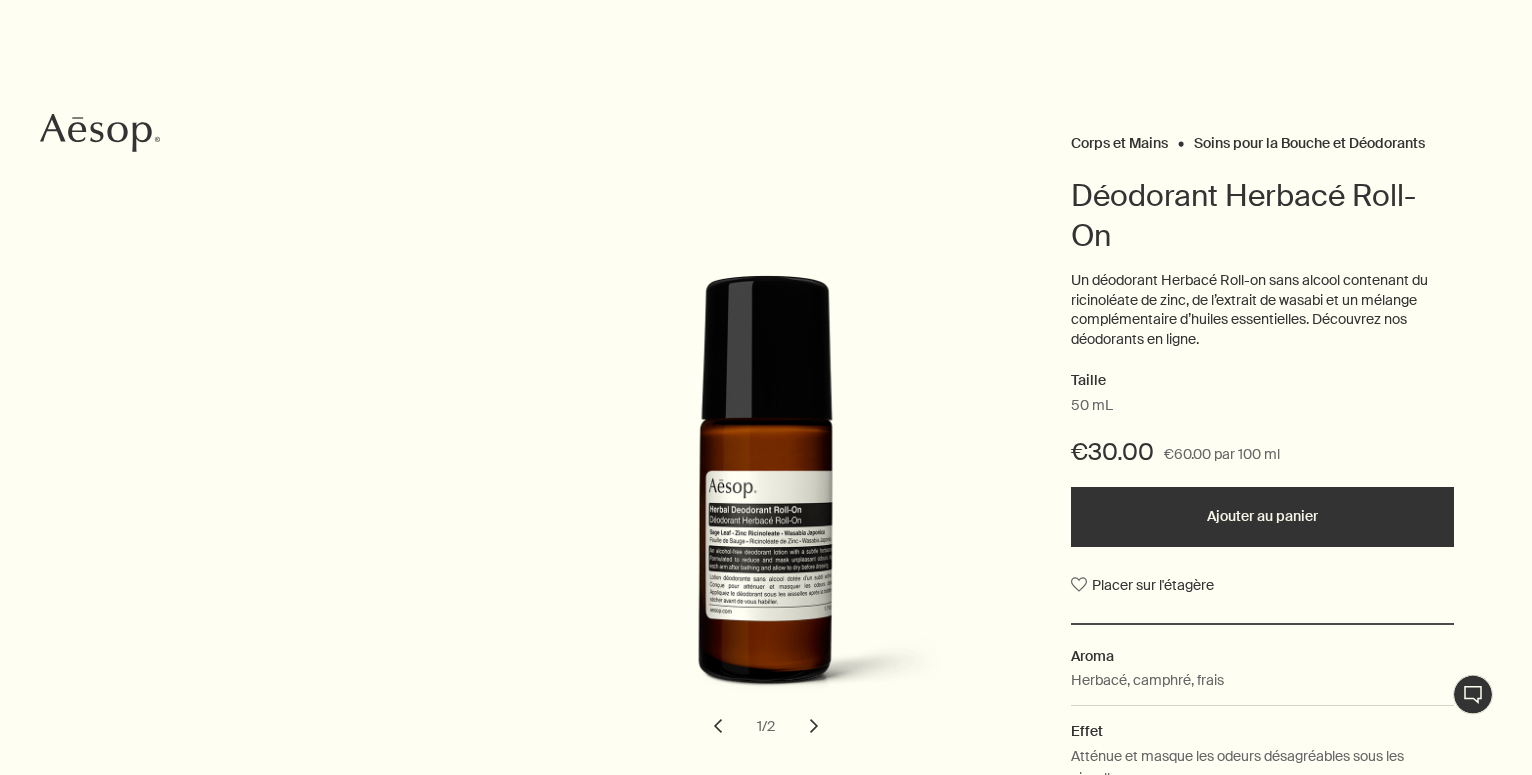 scroll, scrollTop: 204, scrollLeft: 0, axis: vertical 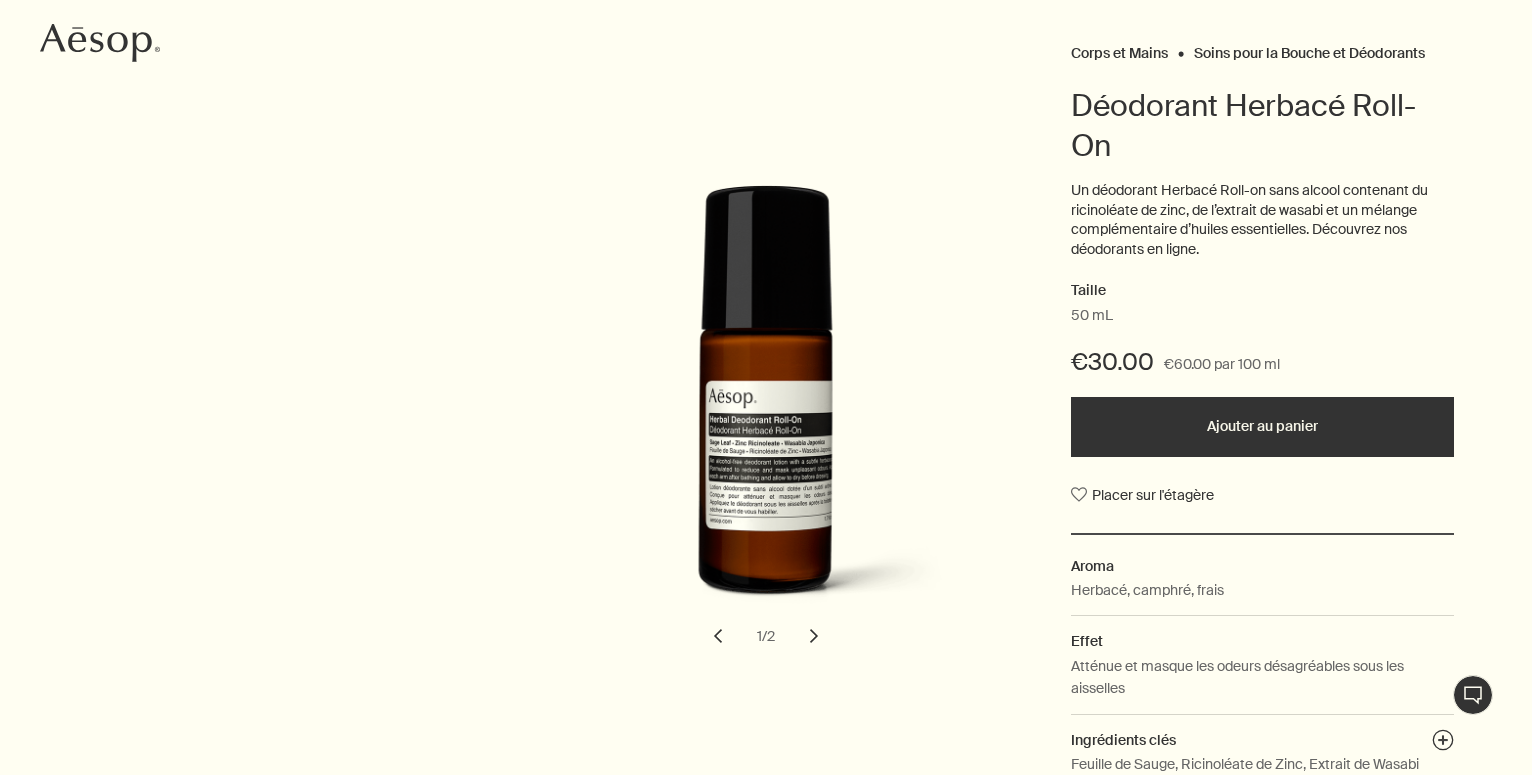 click on "Ajouter au panier" at bounding box center [1262, 427] 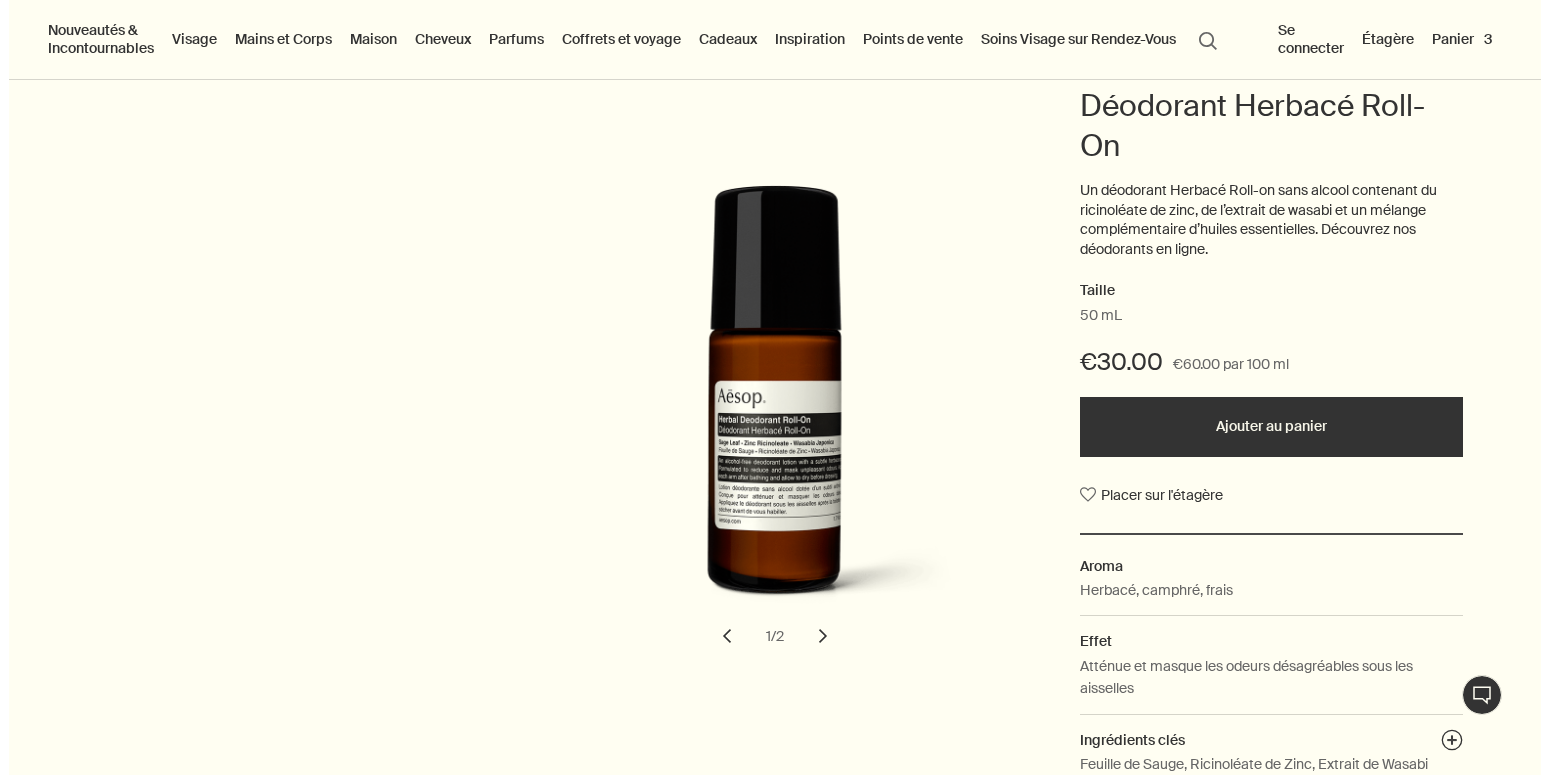 scroll, scrollTop: 0, scrollLeft: 0, axis: both 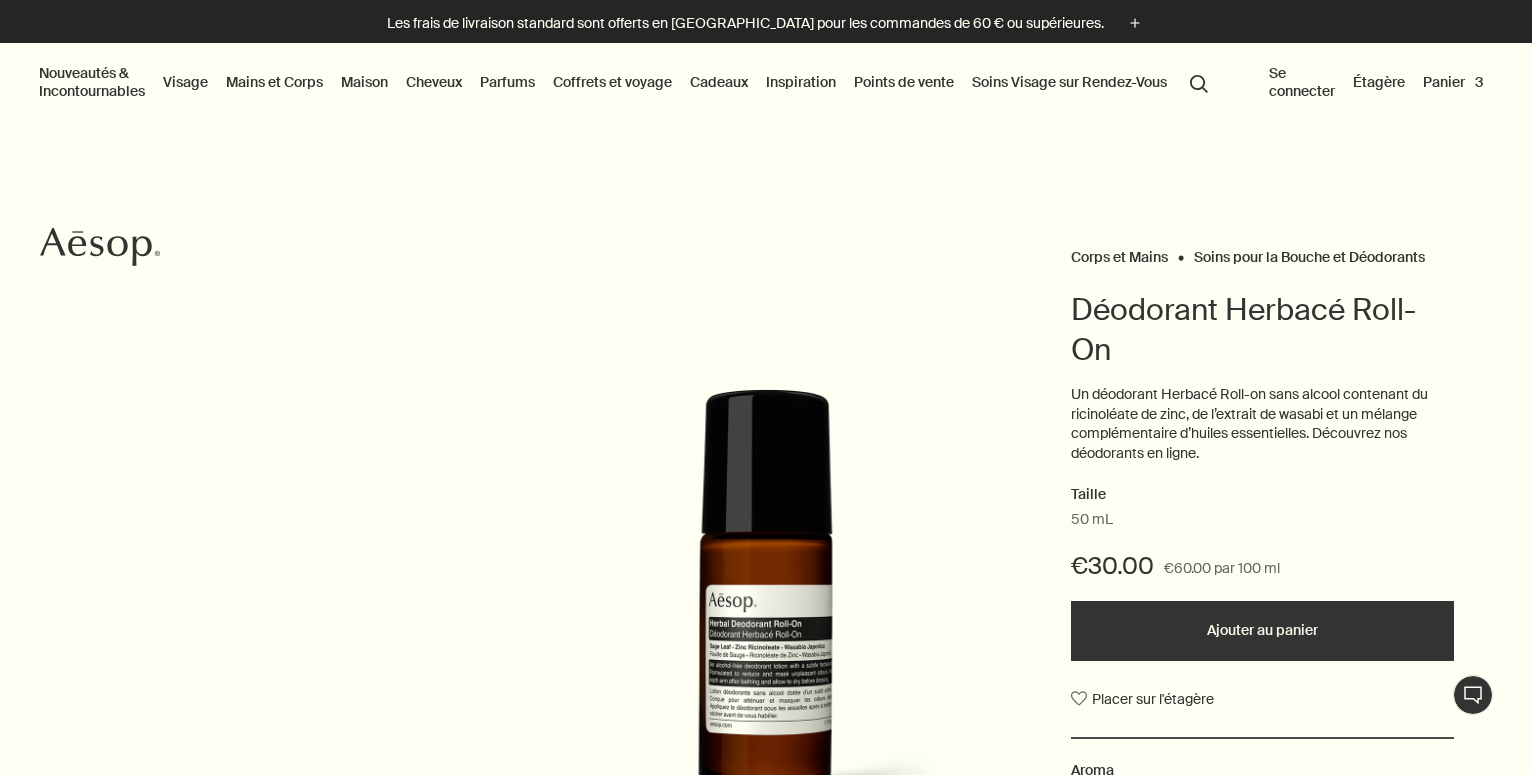click on "Panier 3" at bounding box center [1453, 82] 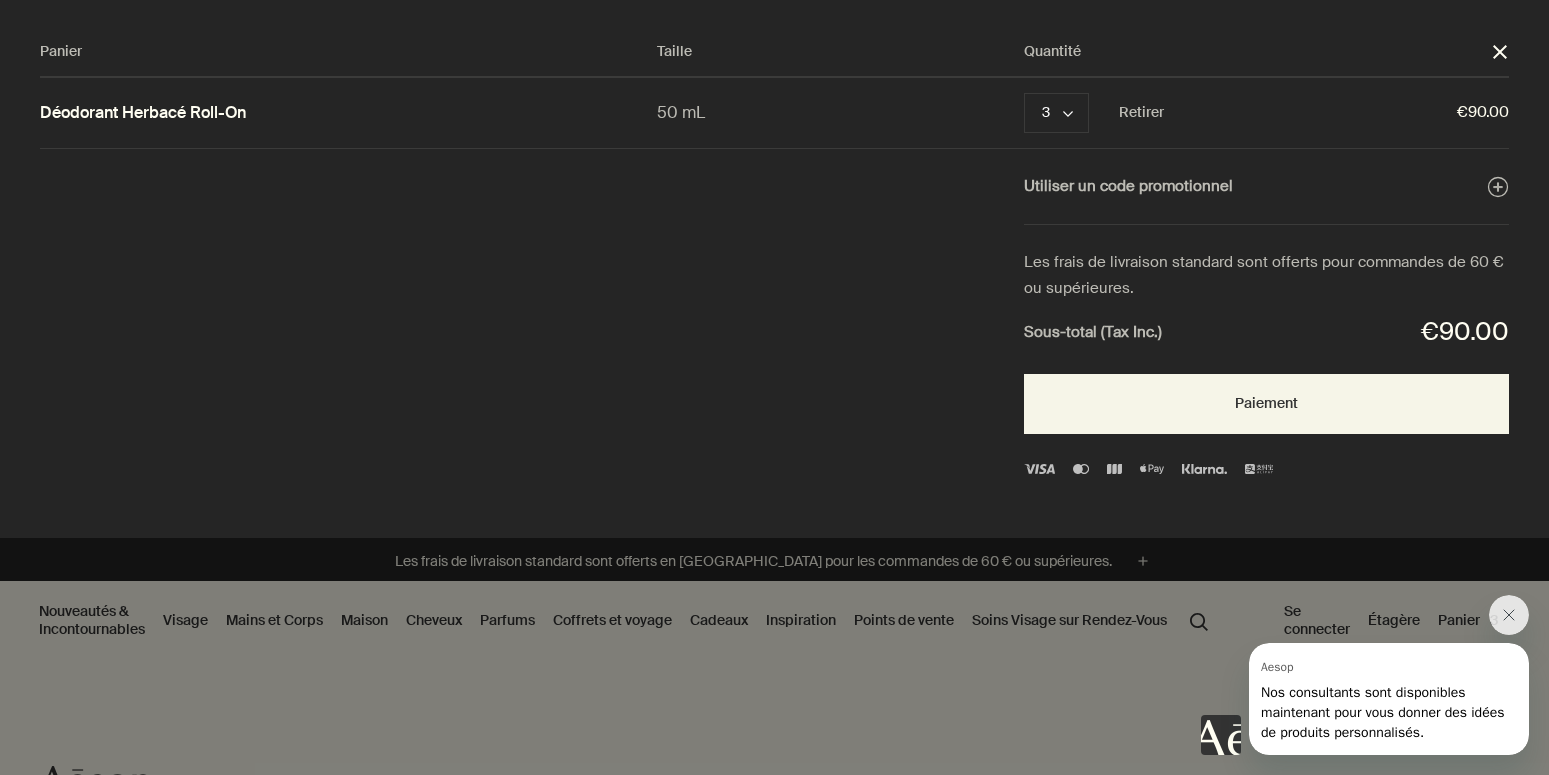 scroll, scrollTop: 0, scrollLeft: 0, axis: both 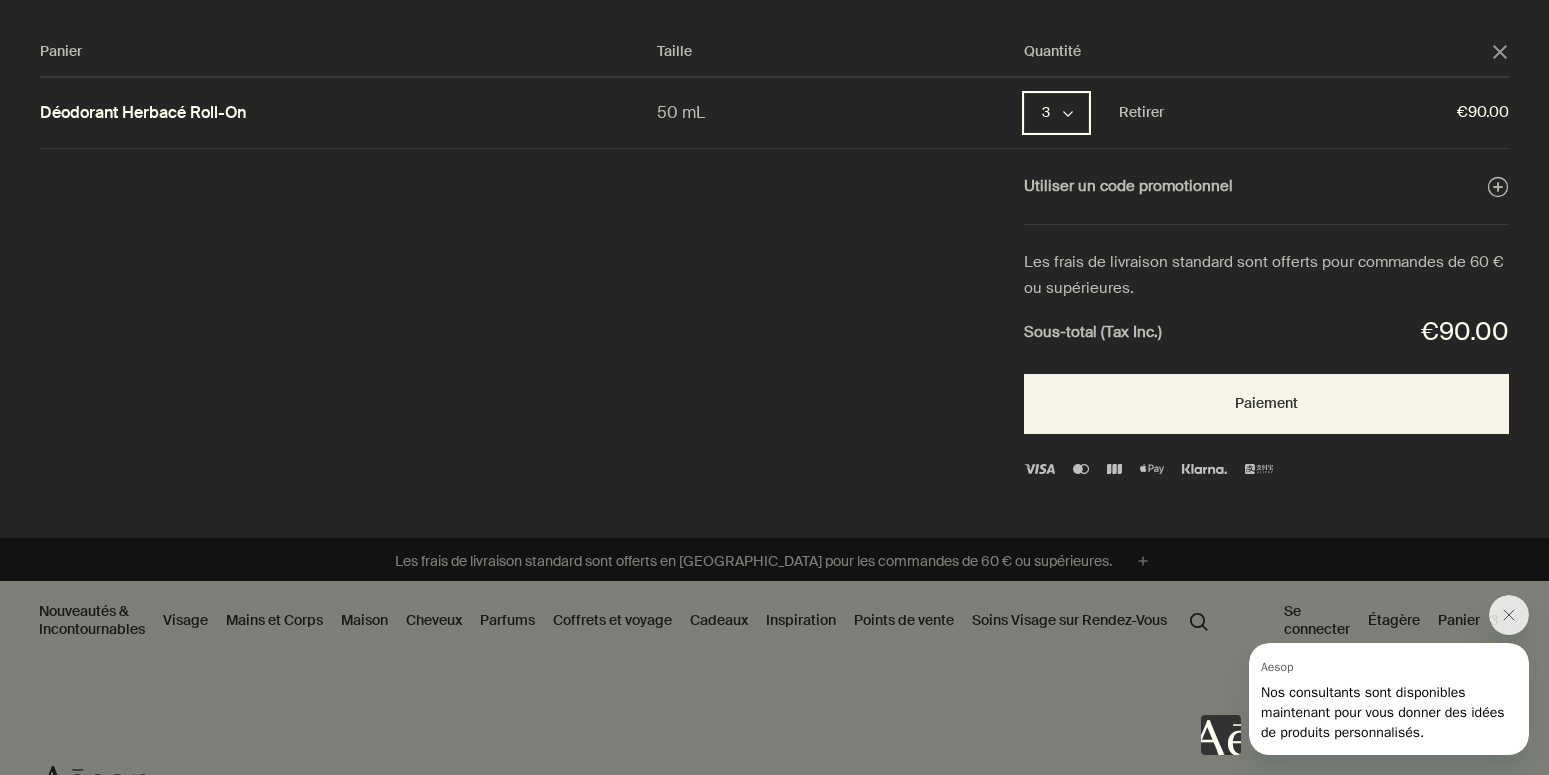 click on "3 chevron" at bounding box center [1056, 113] 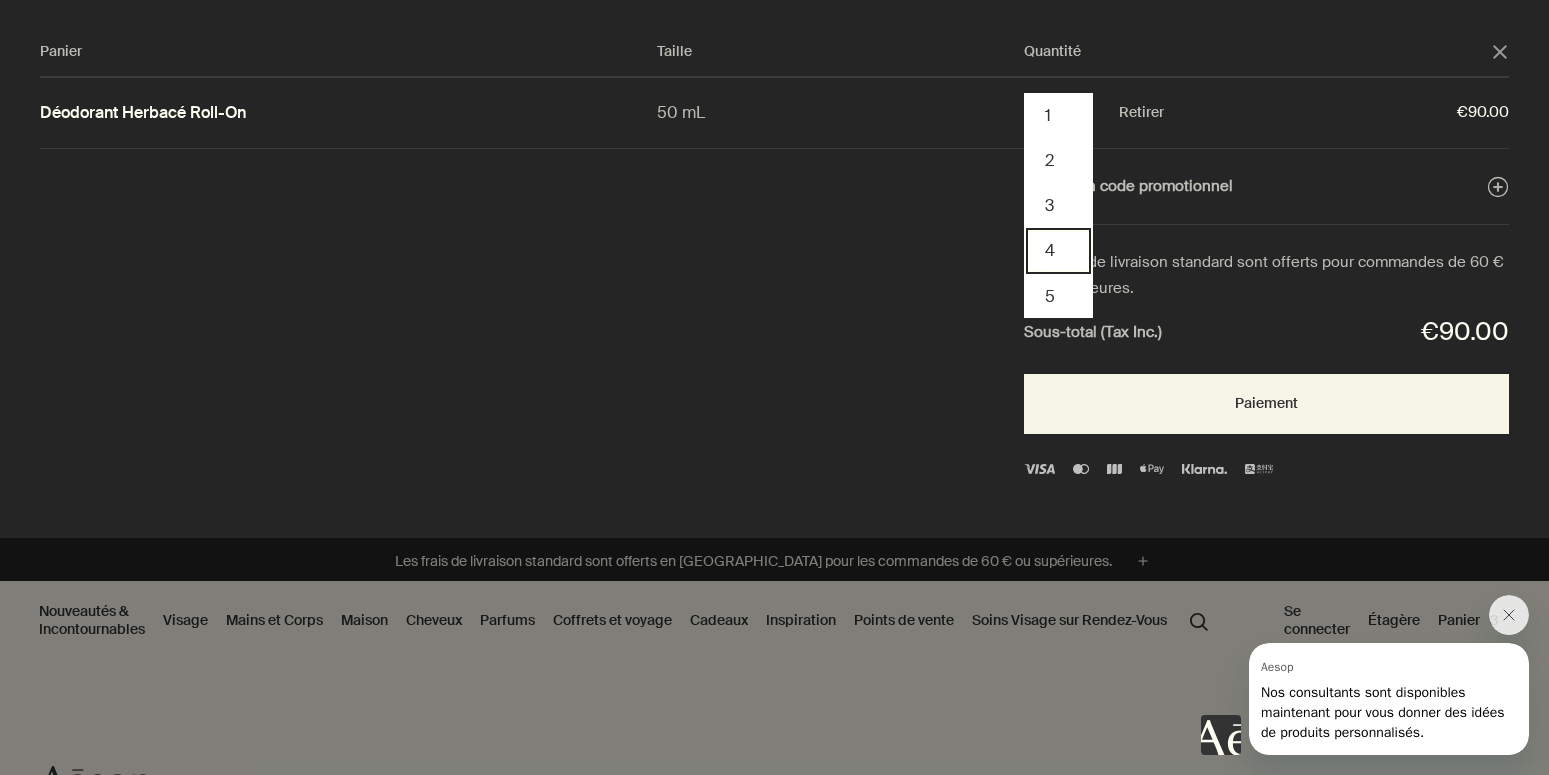 click on "4" at bounding box center [1058, 250] 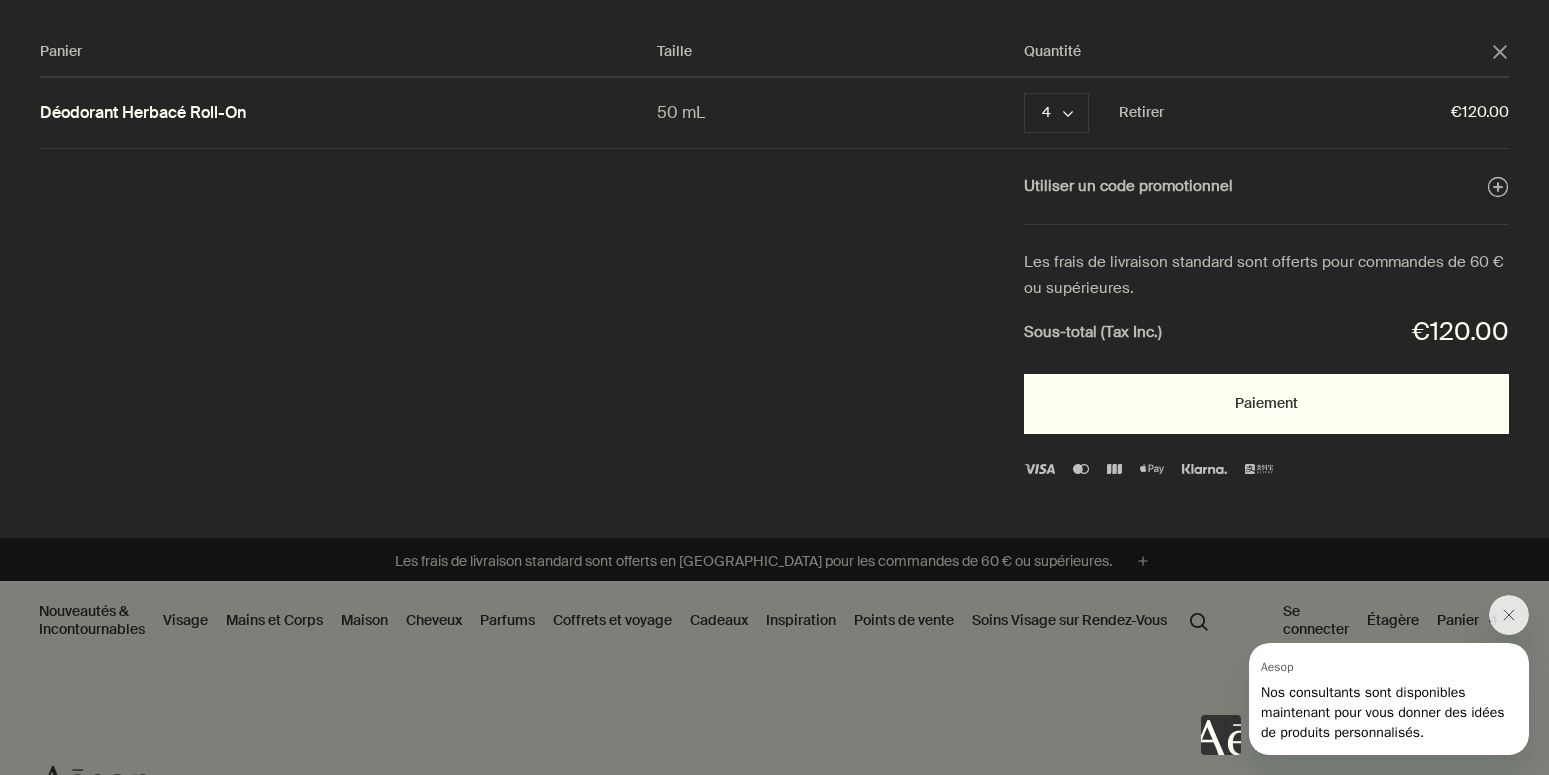 click on "Paiement" at bounding box center [1266, 404] 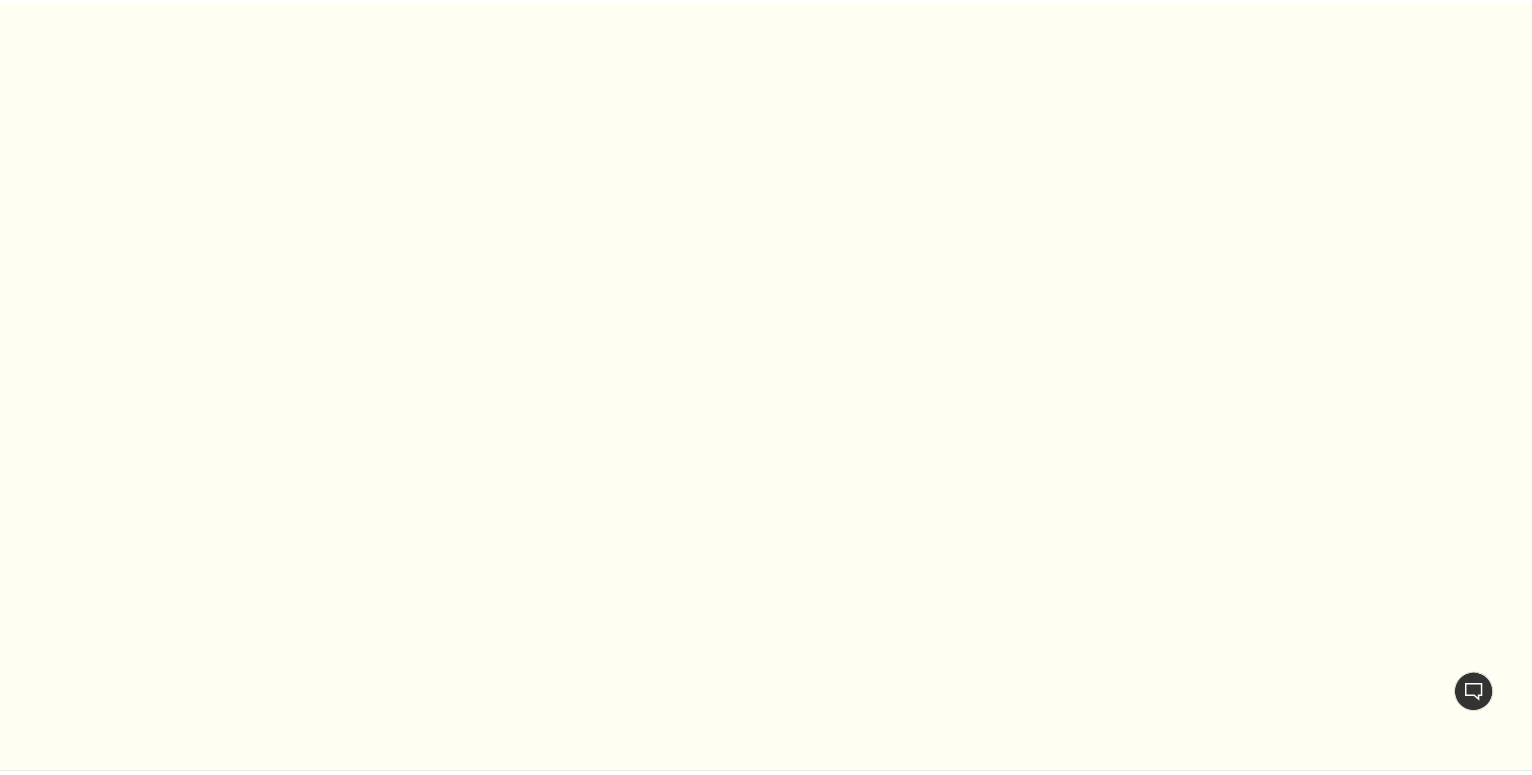 scroll, scrollTop: 0, scrollLeft: 0, axis: both 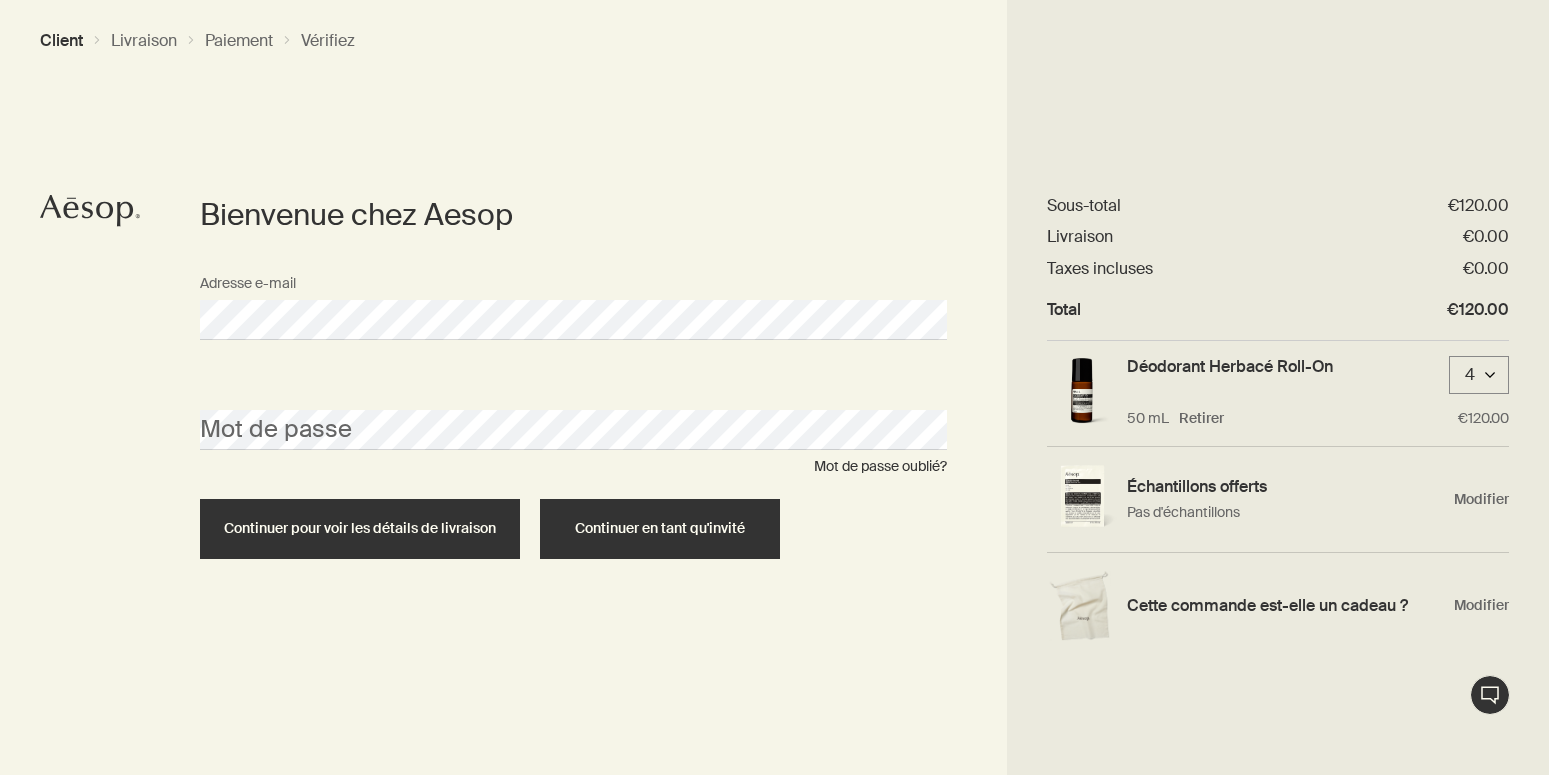 click on "Continuer en tant qu'invité" at bounding box center [660, 528] 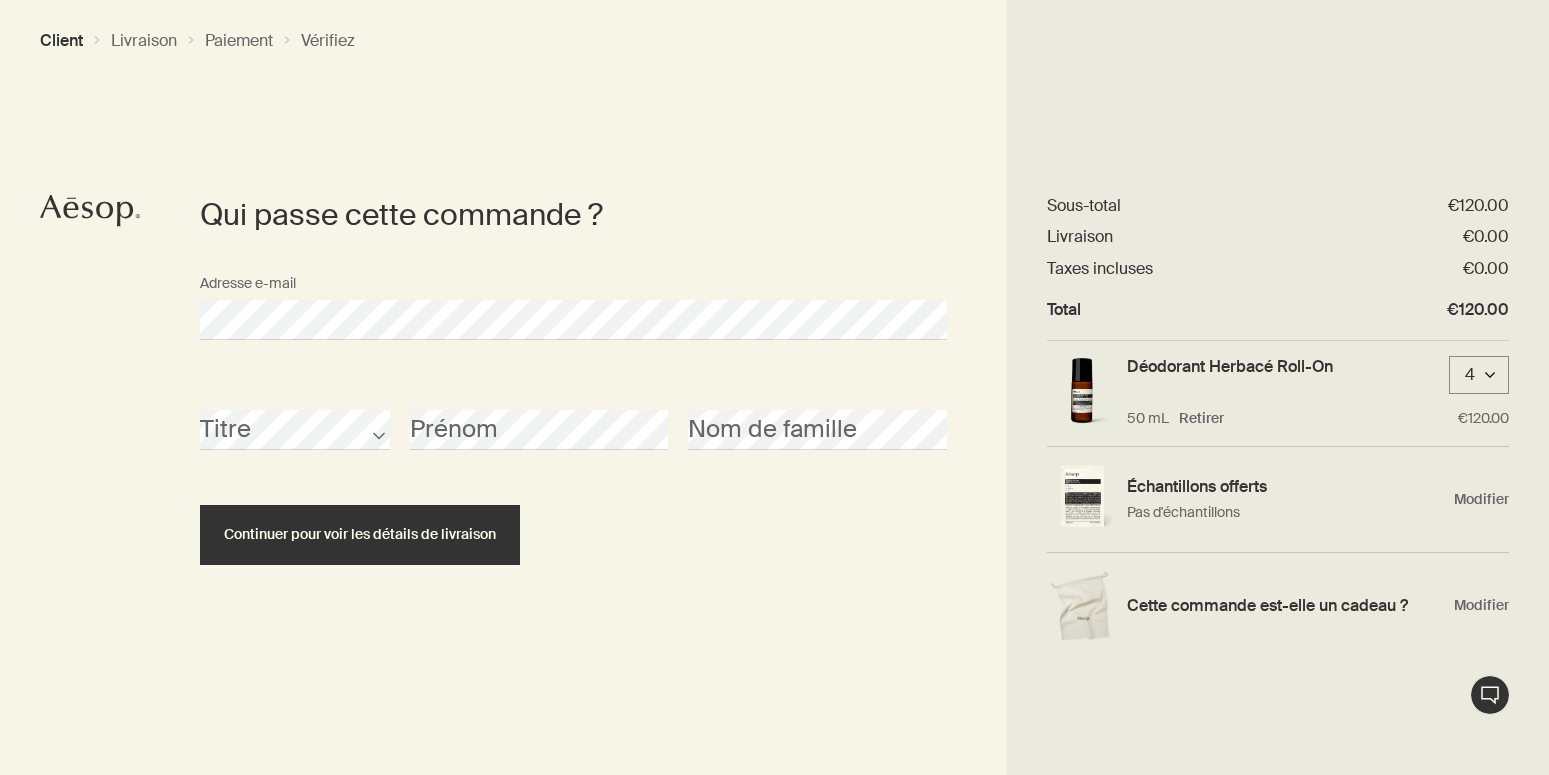 click on "Titre" at bounding box center (295, 412) 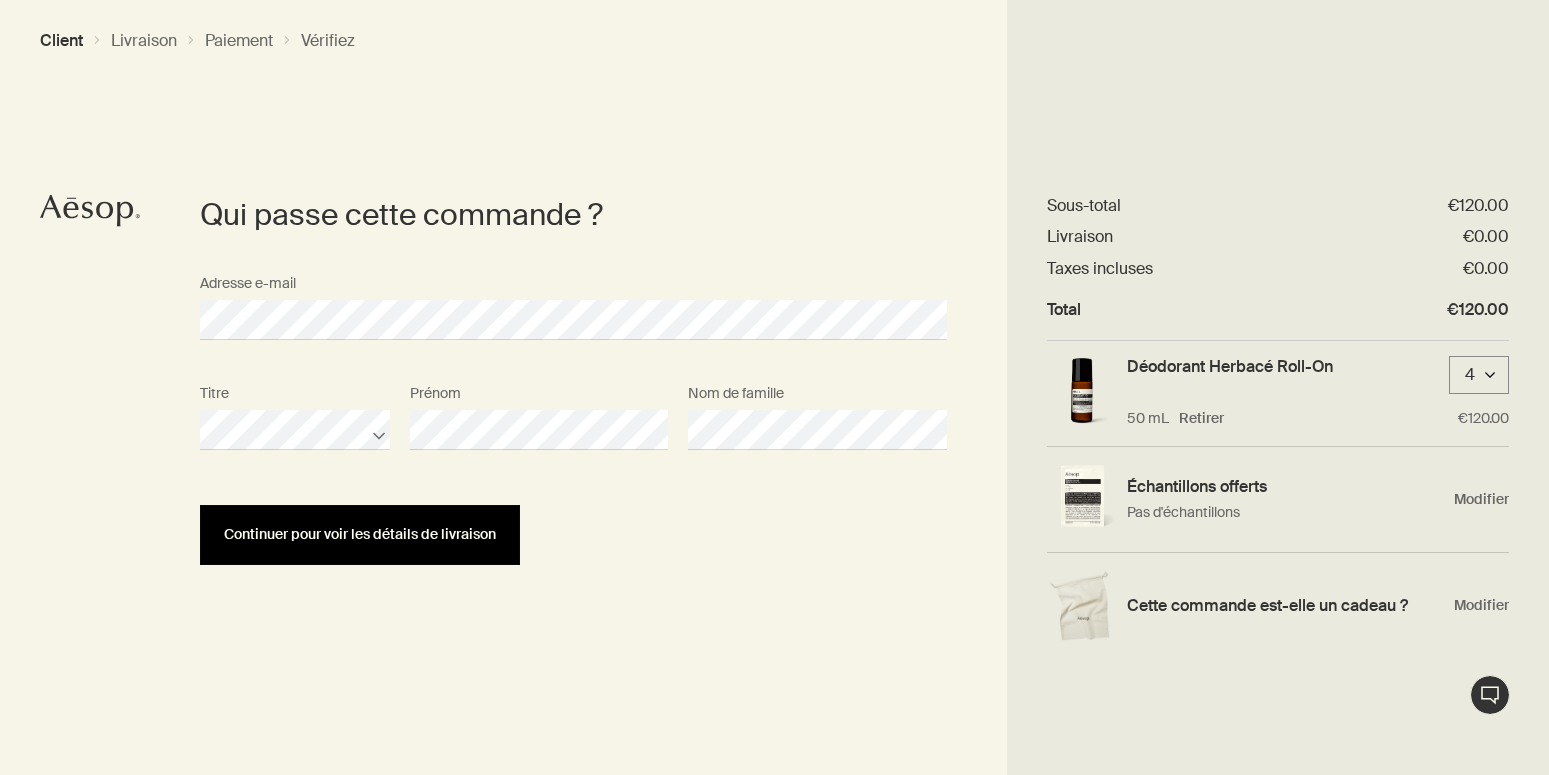 click on "Continuer pour voir les détails de livraison" at bounding box center [360, 535] 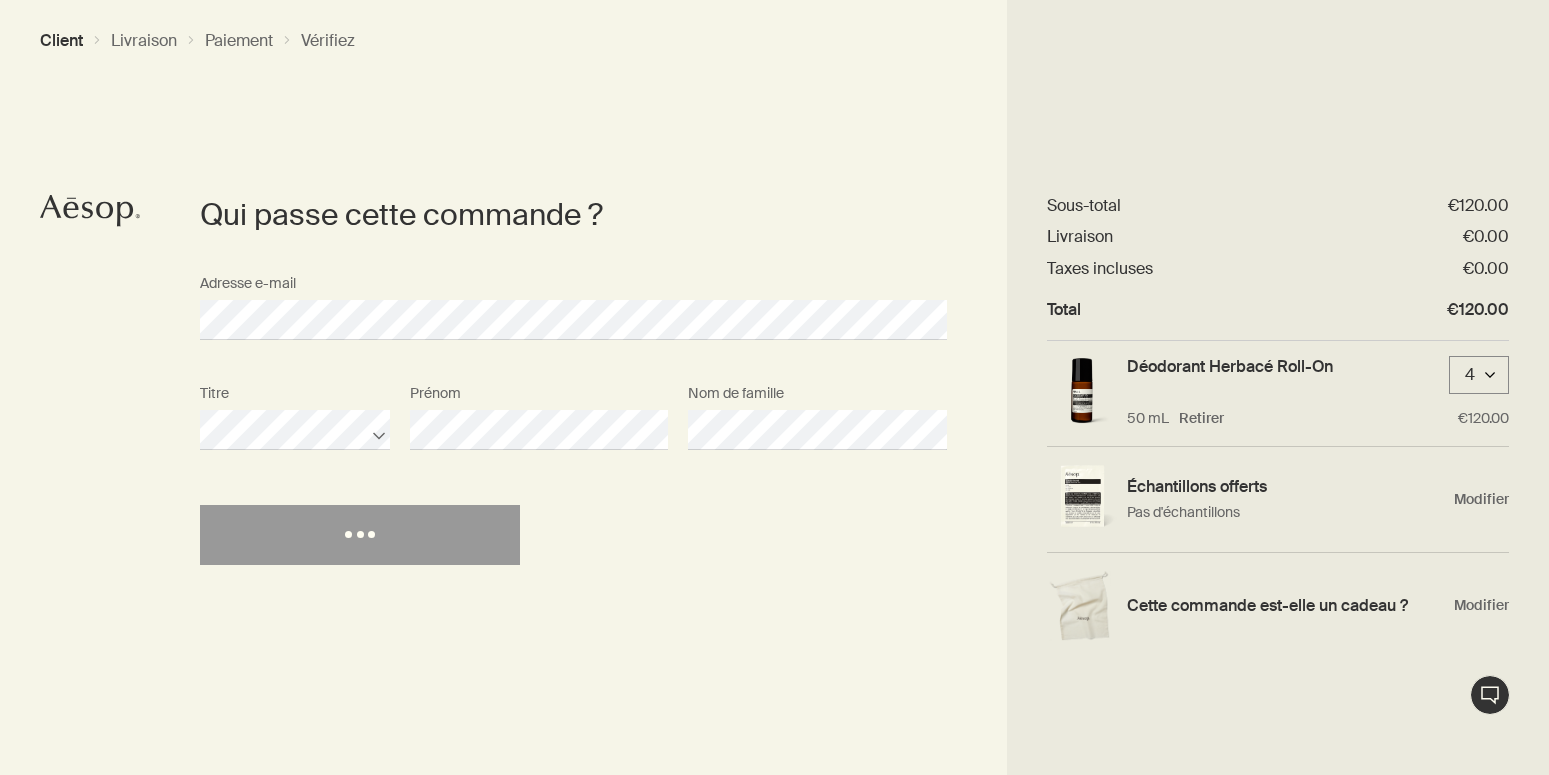 select on "FR" 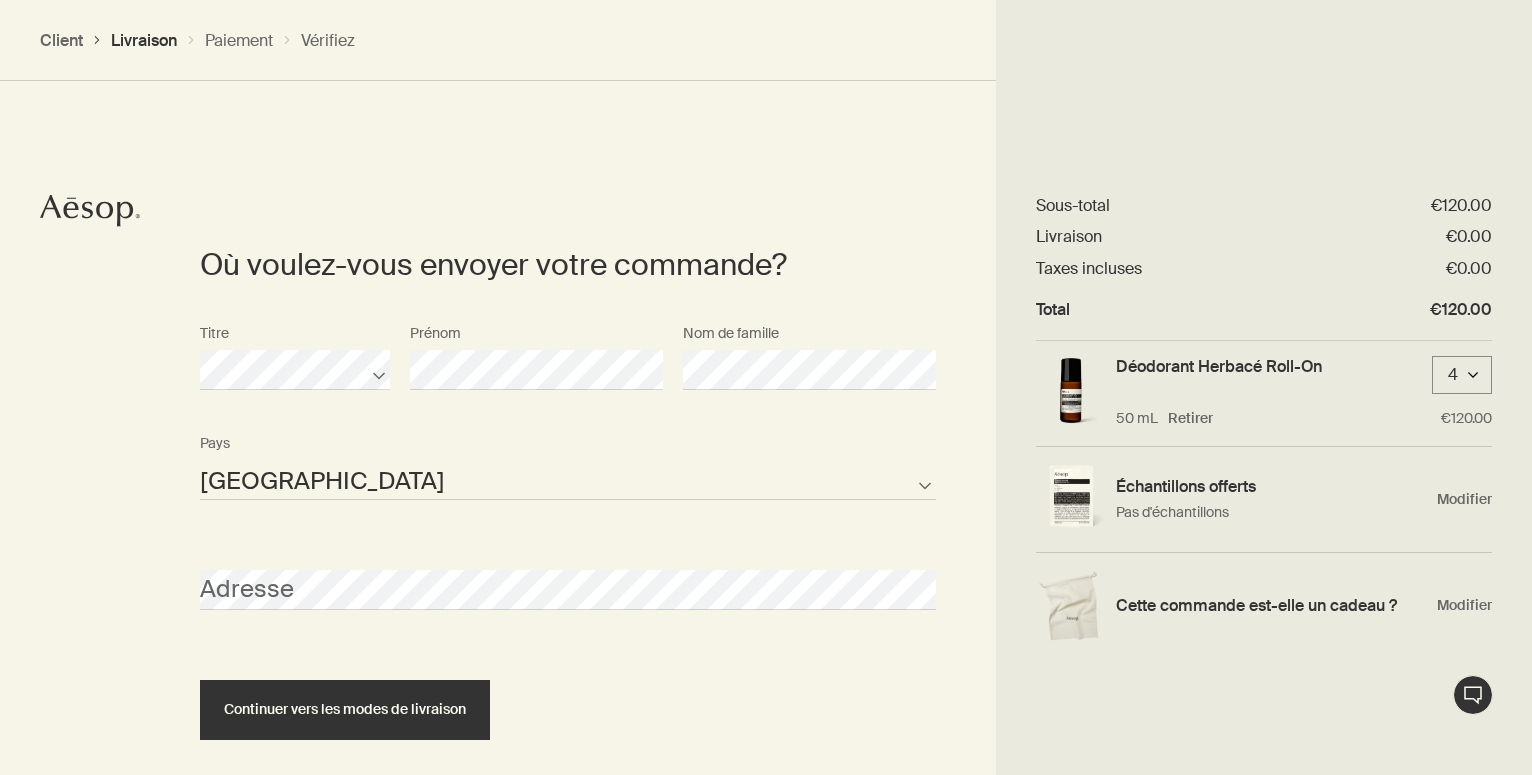 scroll, scrollTop: 447, scrollLeft: 0, axis: vertical 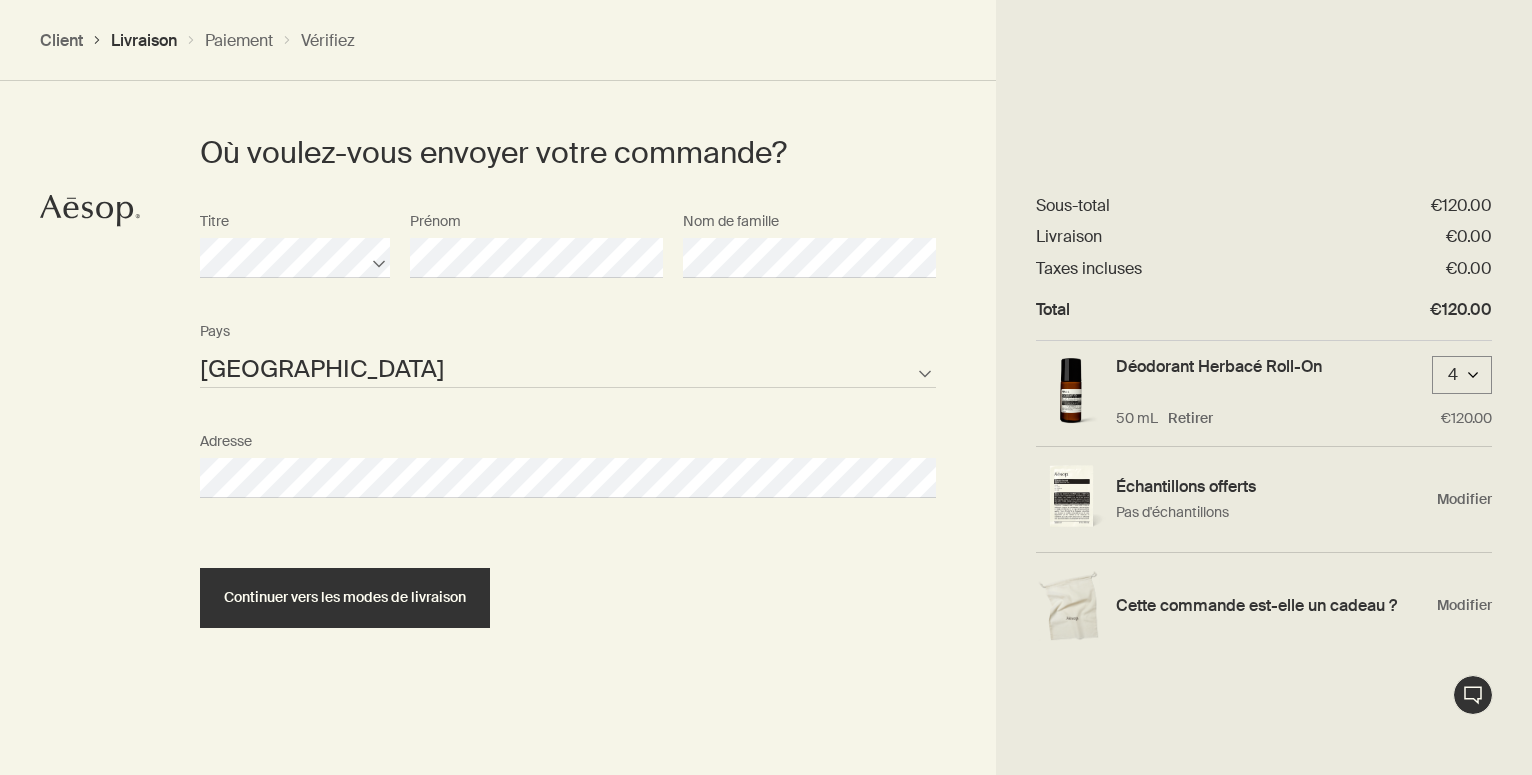select on "FR" 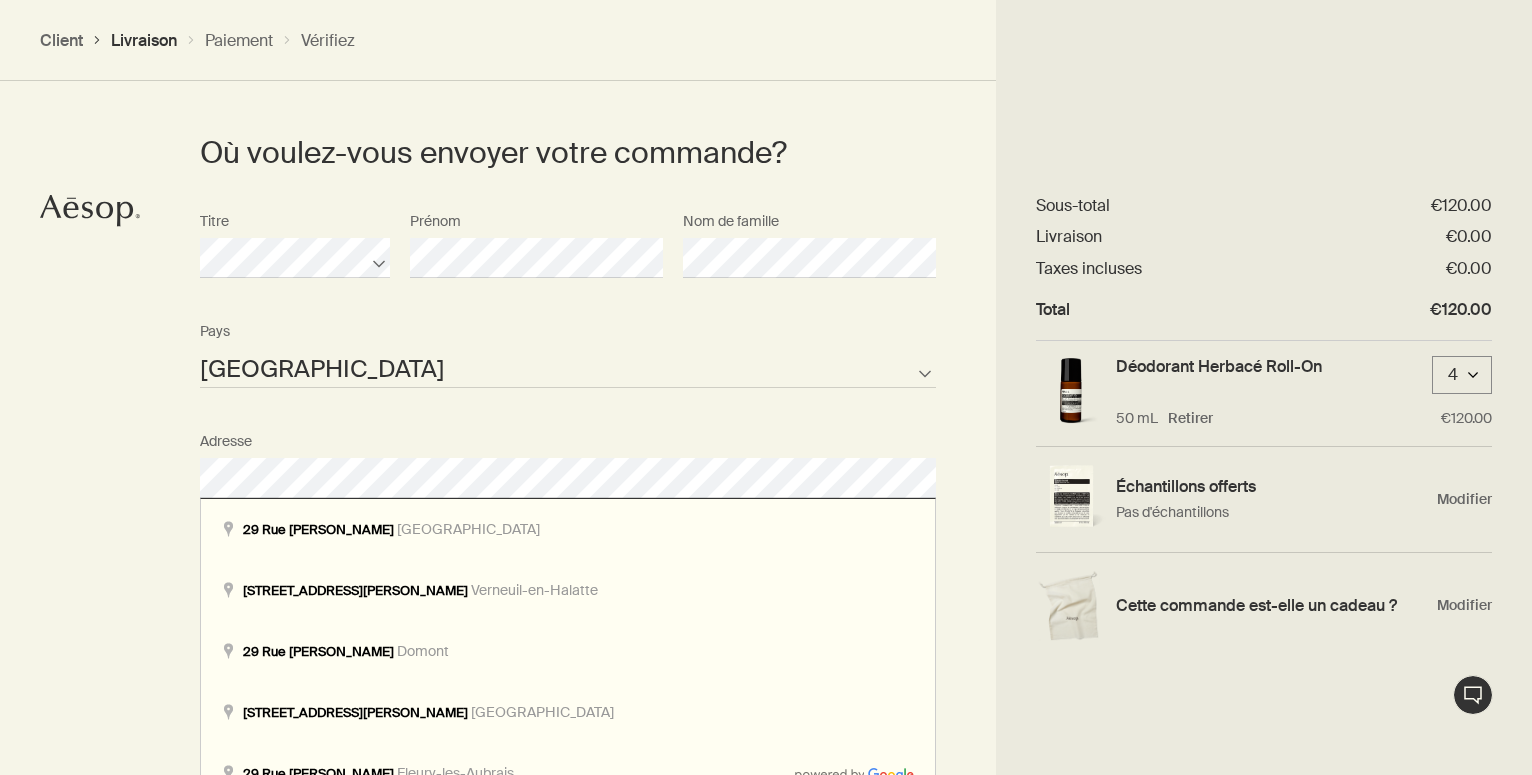 scroll, scrollTop: 816, scrollLeft: 0, axis: vertical 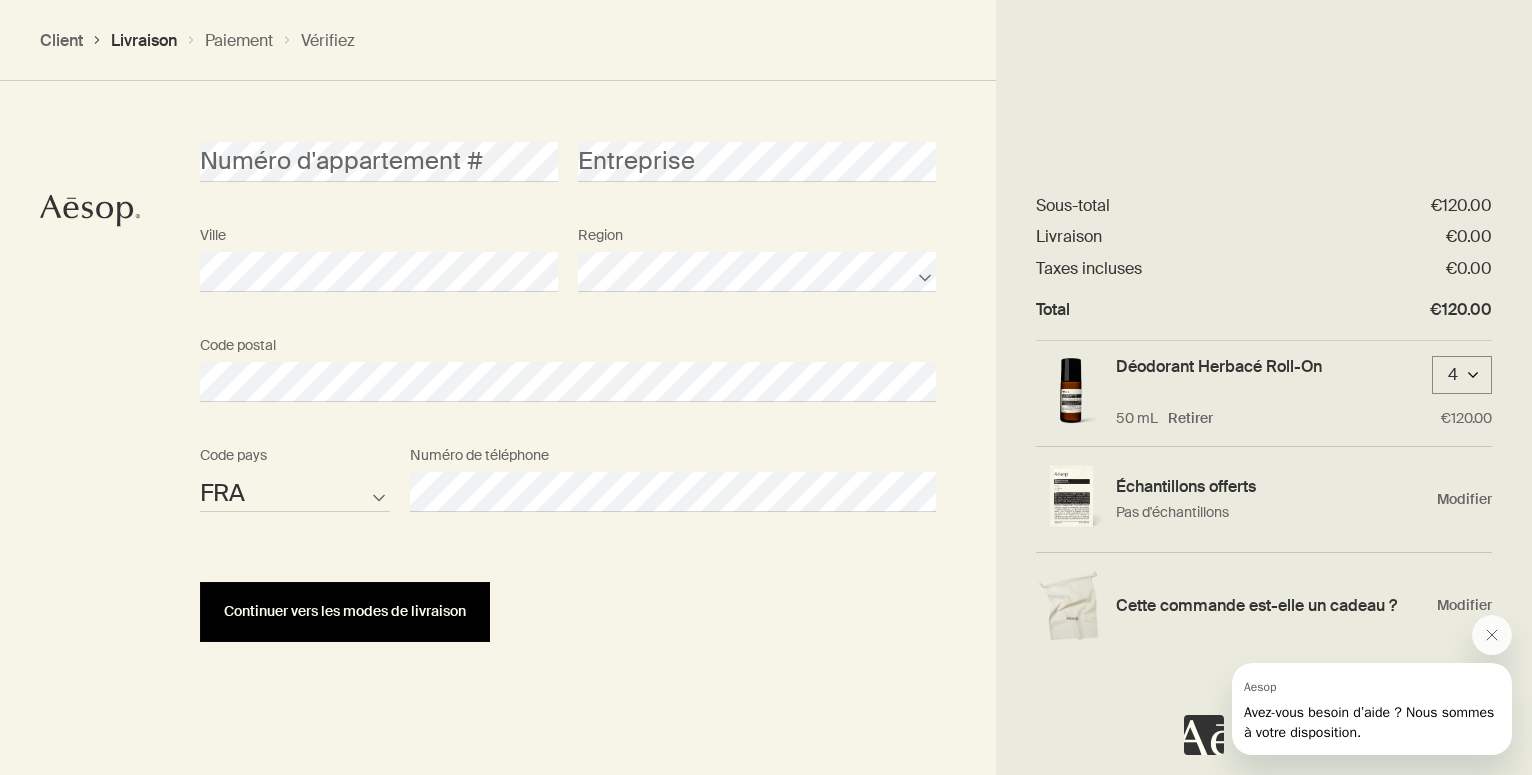 click on "Continuer vers les modes de livraison" at bounding box center [345, 612] 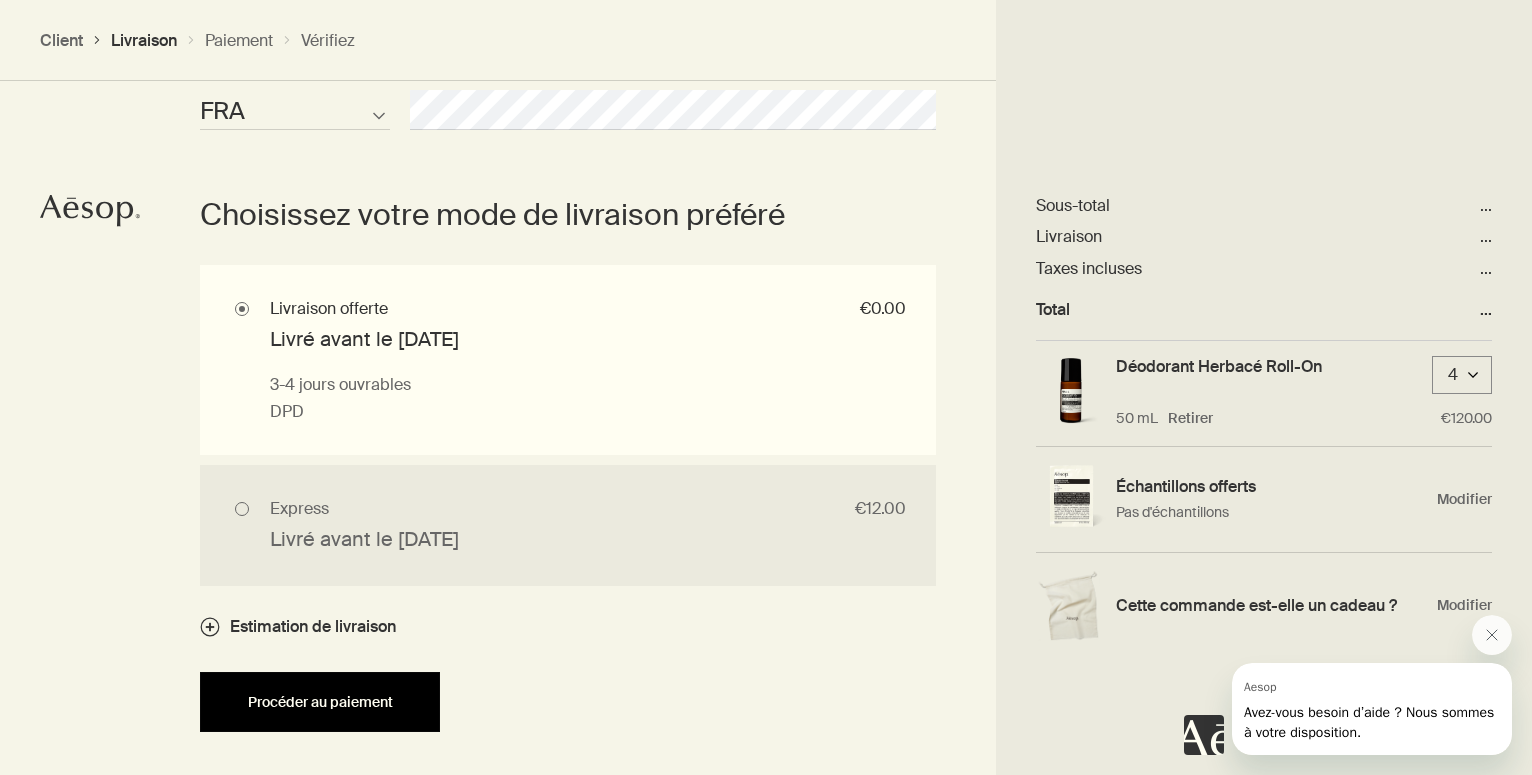 scroll, scrollTop: 1325, scrollLeft: 0, axis: vertical 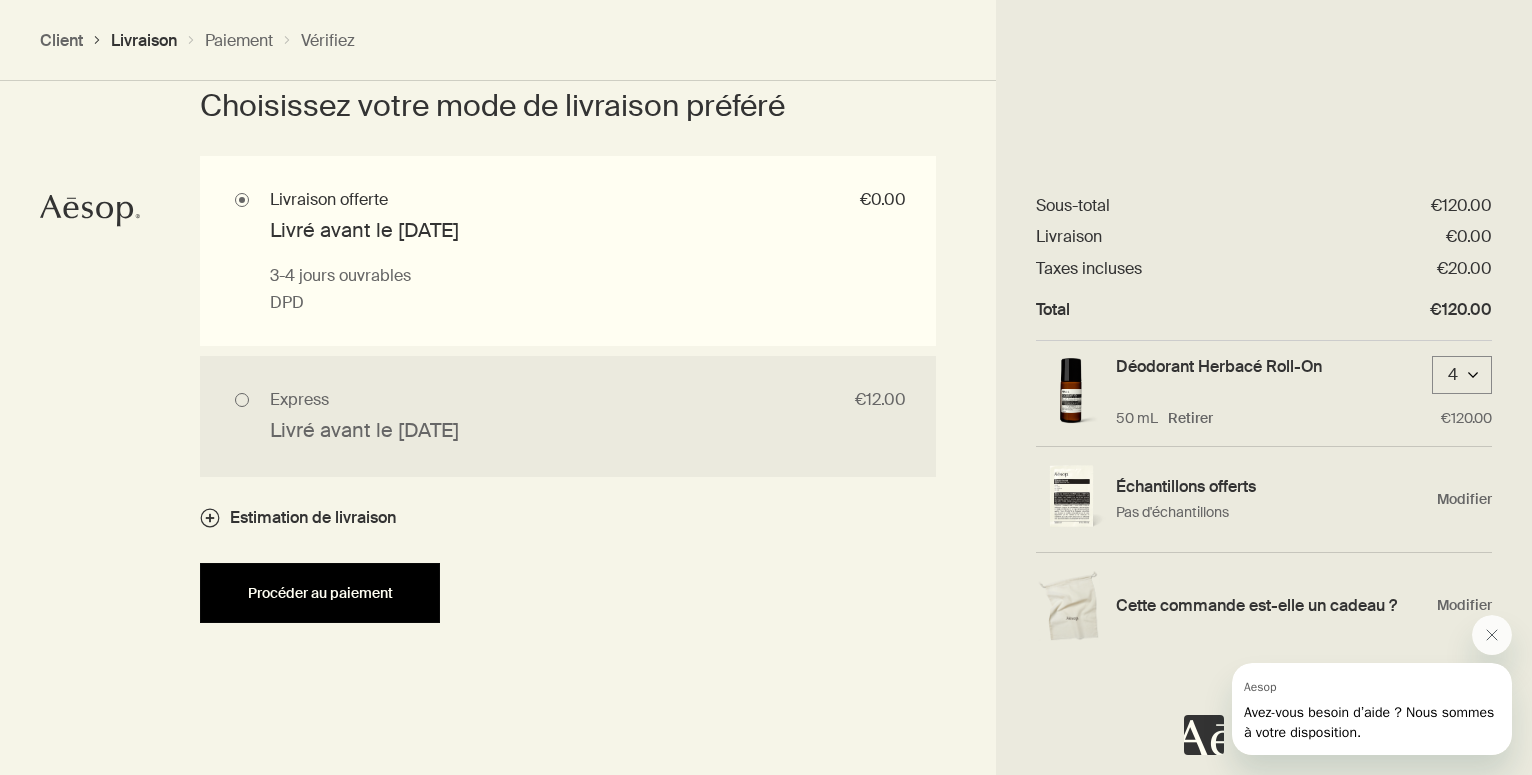 click on "Procéder au paiement" at bounding box center [320, 593] 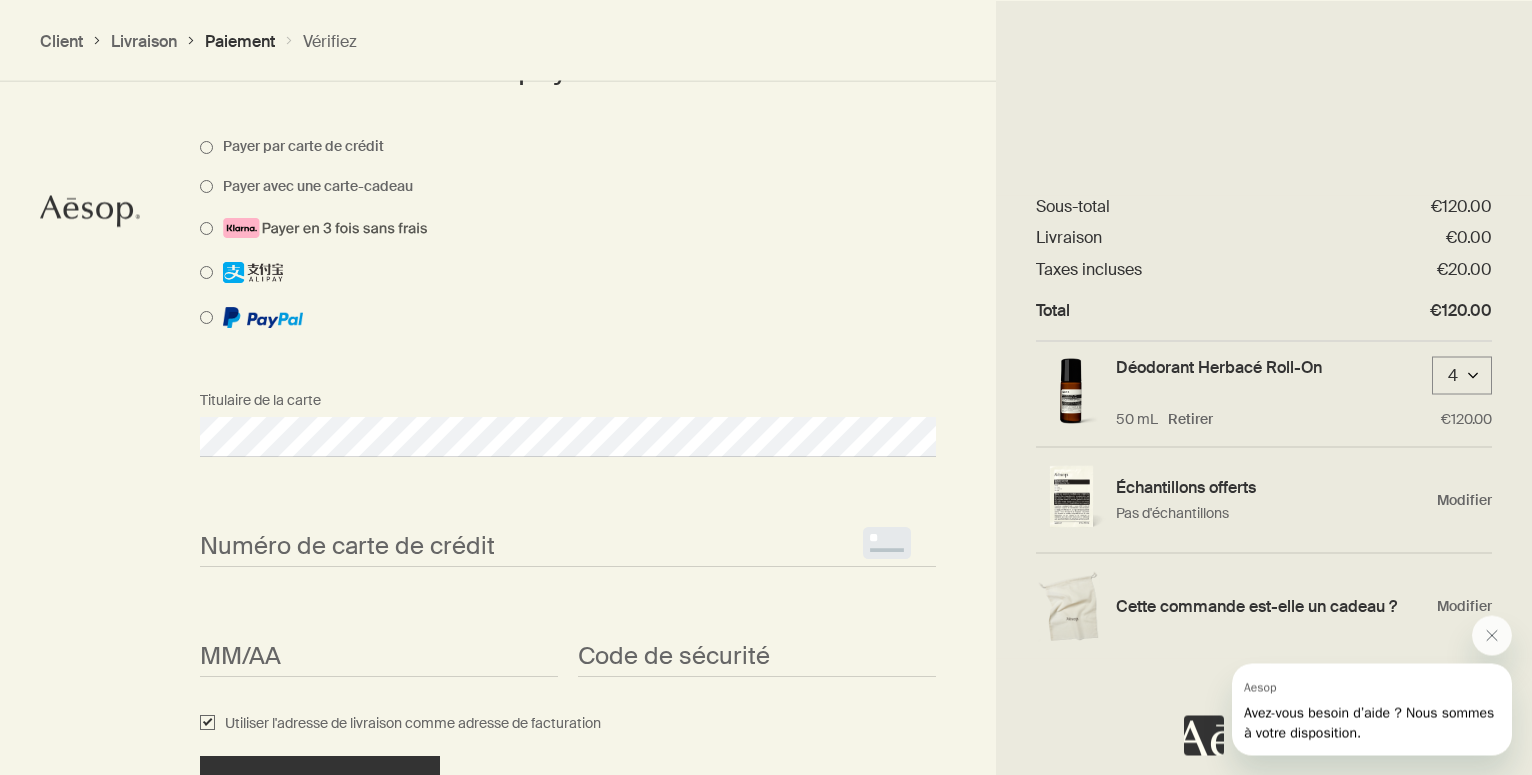 scroll, scrollTop: 1205, scrollLeft: 0, axis: vertical 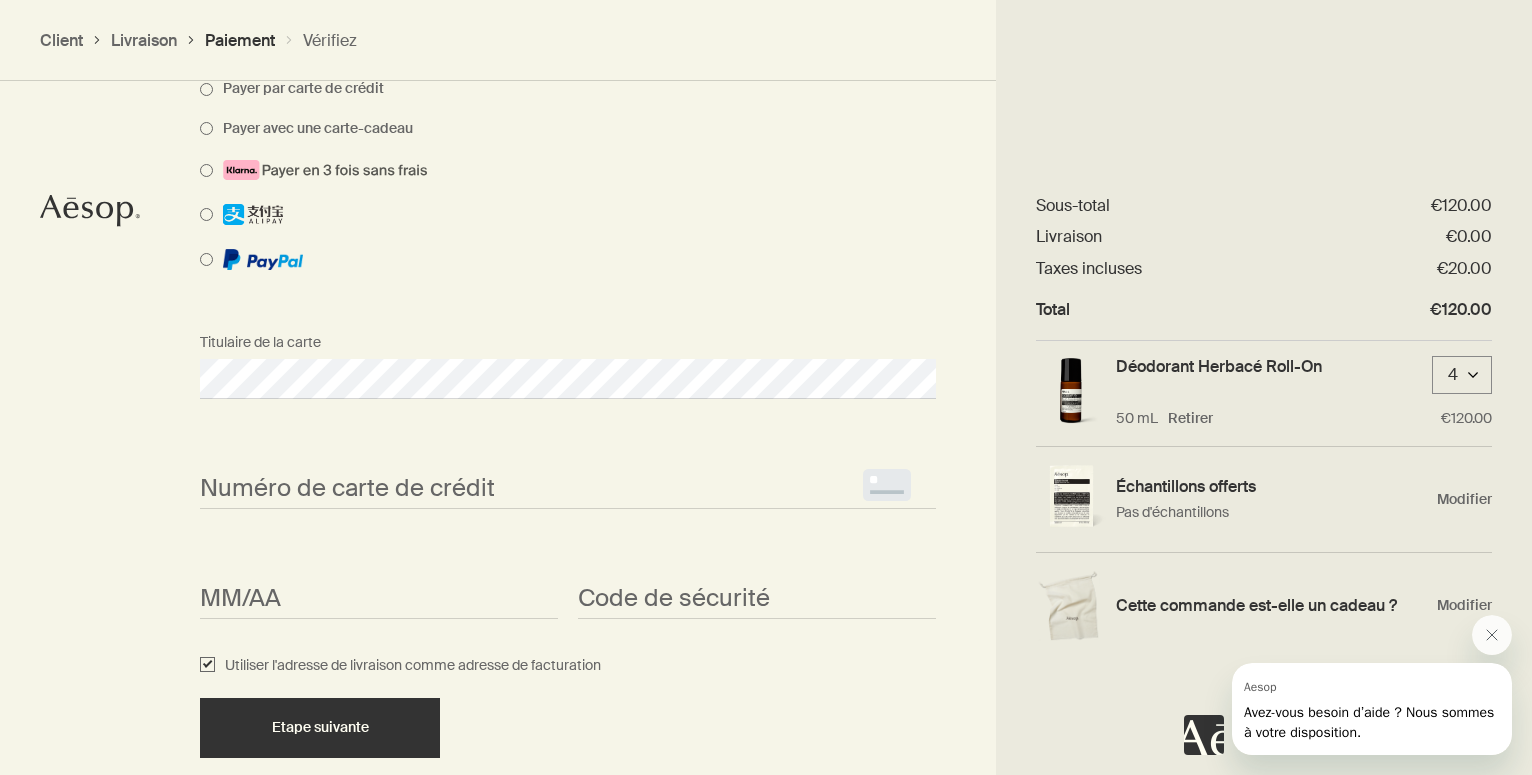 click on "<p>Your browser does not support iframes.</p>" at bounding box center (568, 489) 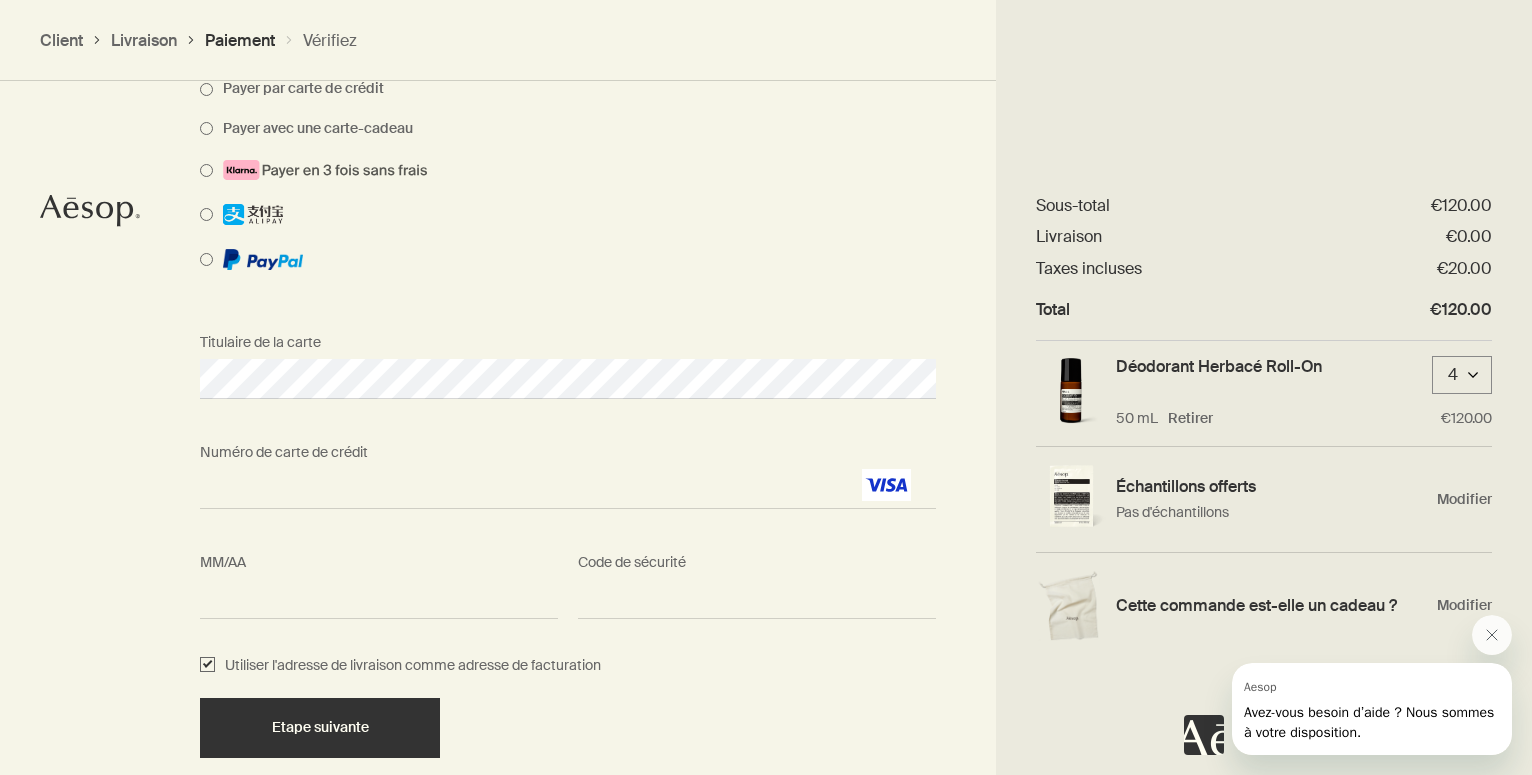 click on "Code de sécurité <p>Your browser does not support iframes.</p>" at bounding box center (757, 581) 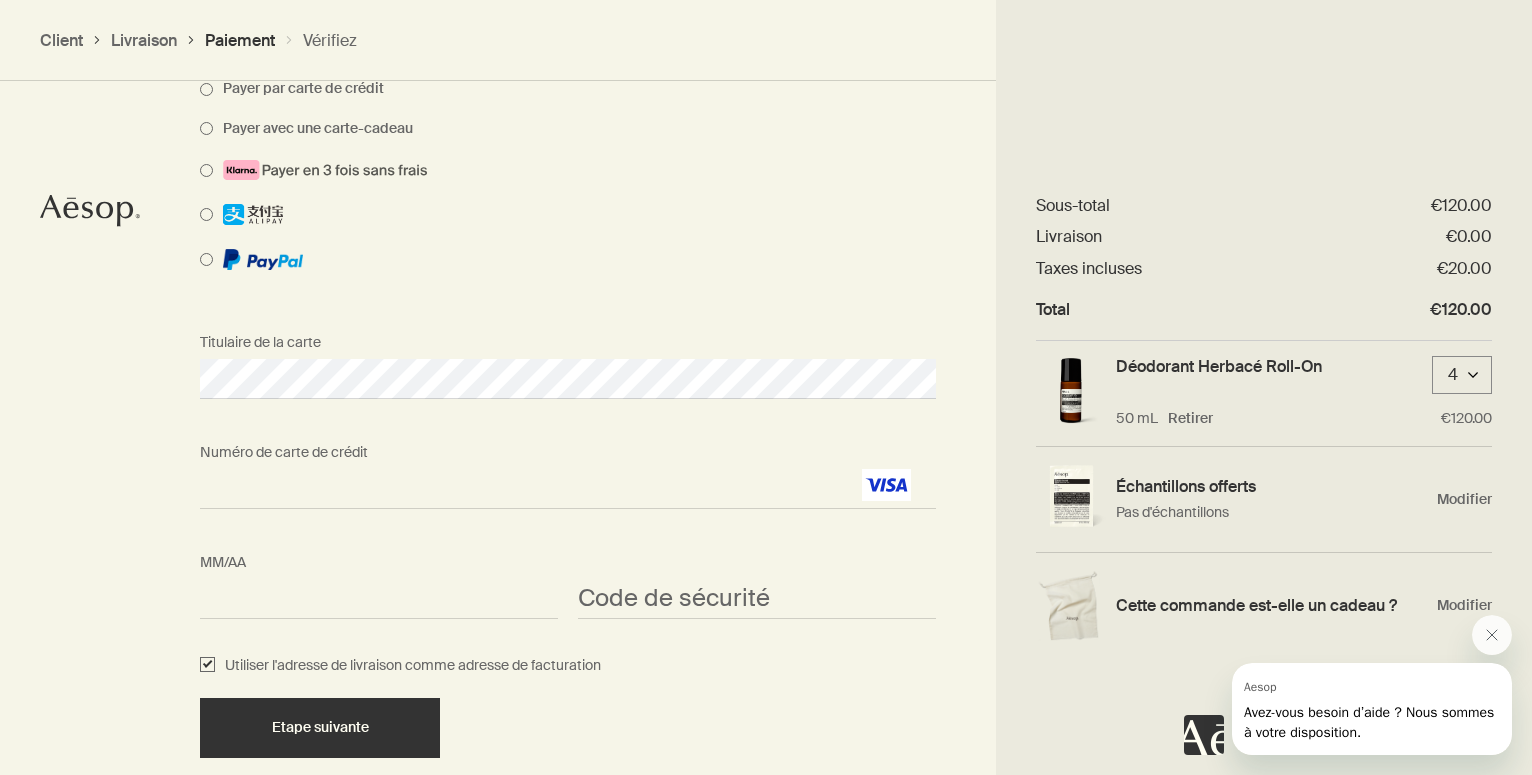 click on "<p>Your browser does not support iframes.</p>" at bounding box center [757, 599] 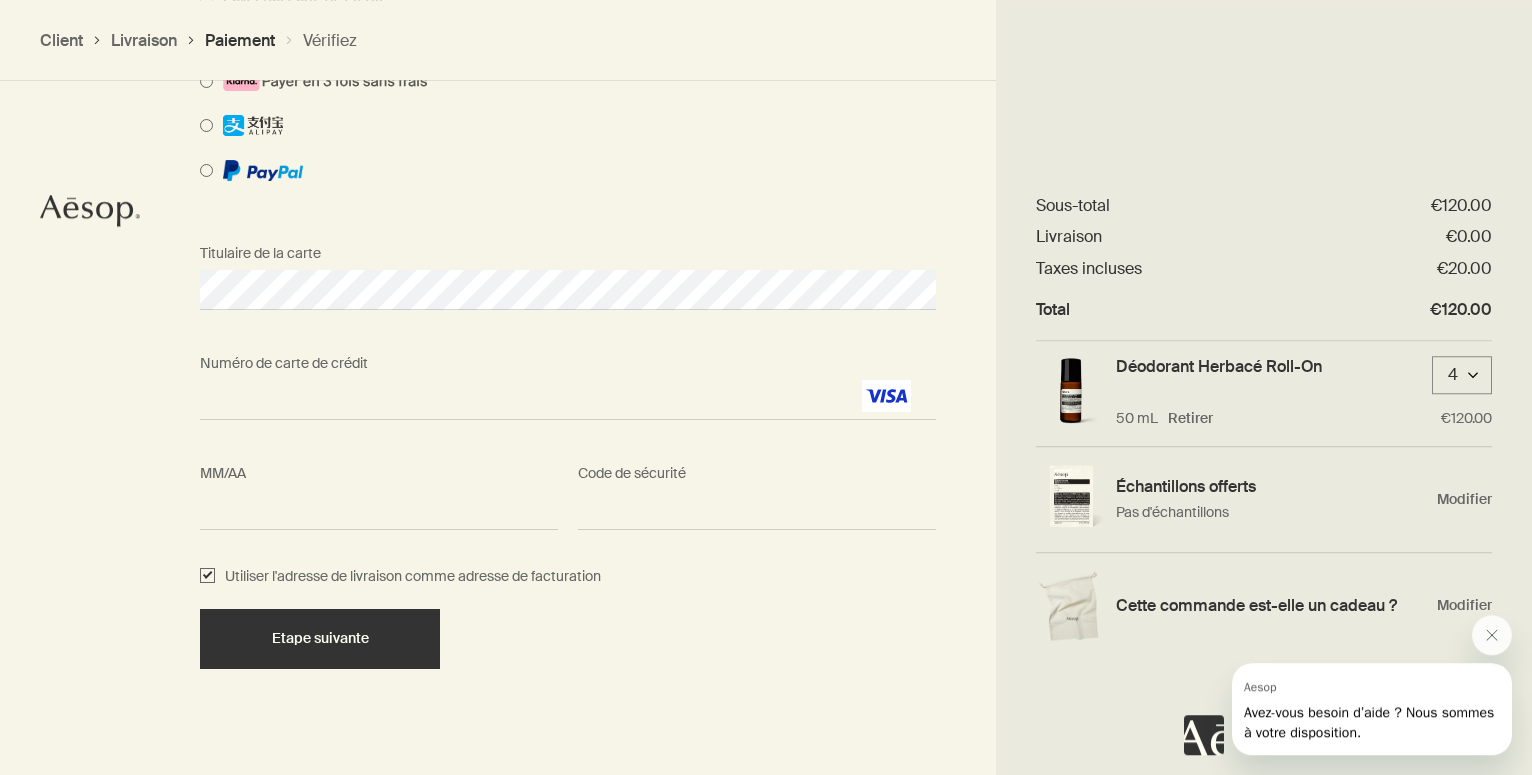 scroll, scrollTop: 1313, scrollLeft: 0, axis: vertical 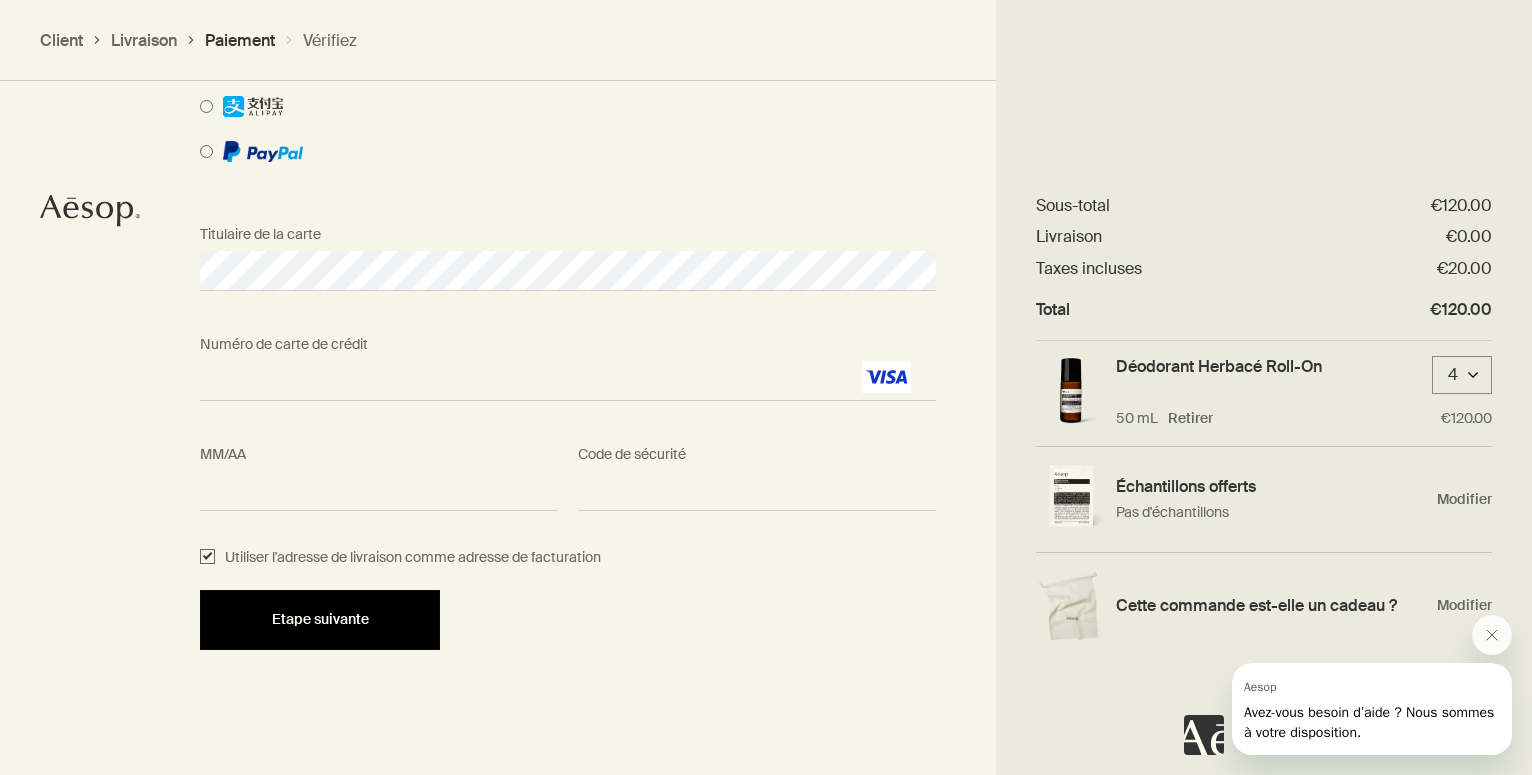 click on "Etape suivante" at bounding box center [320, 619] 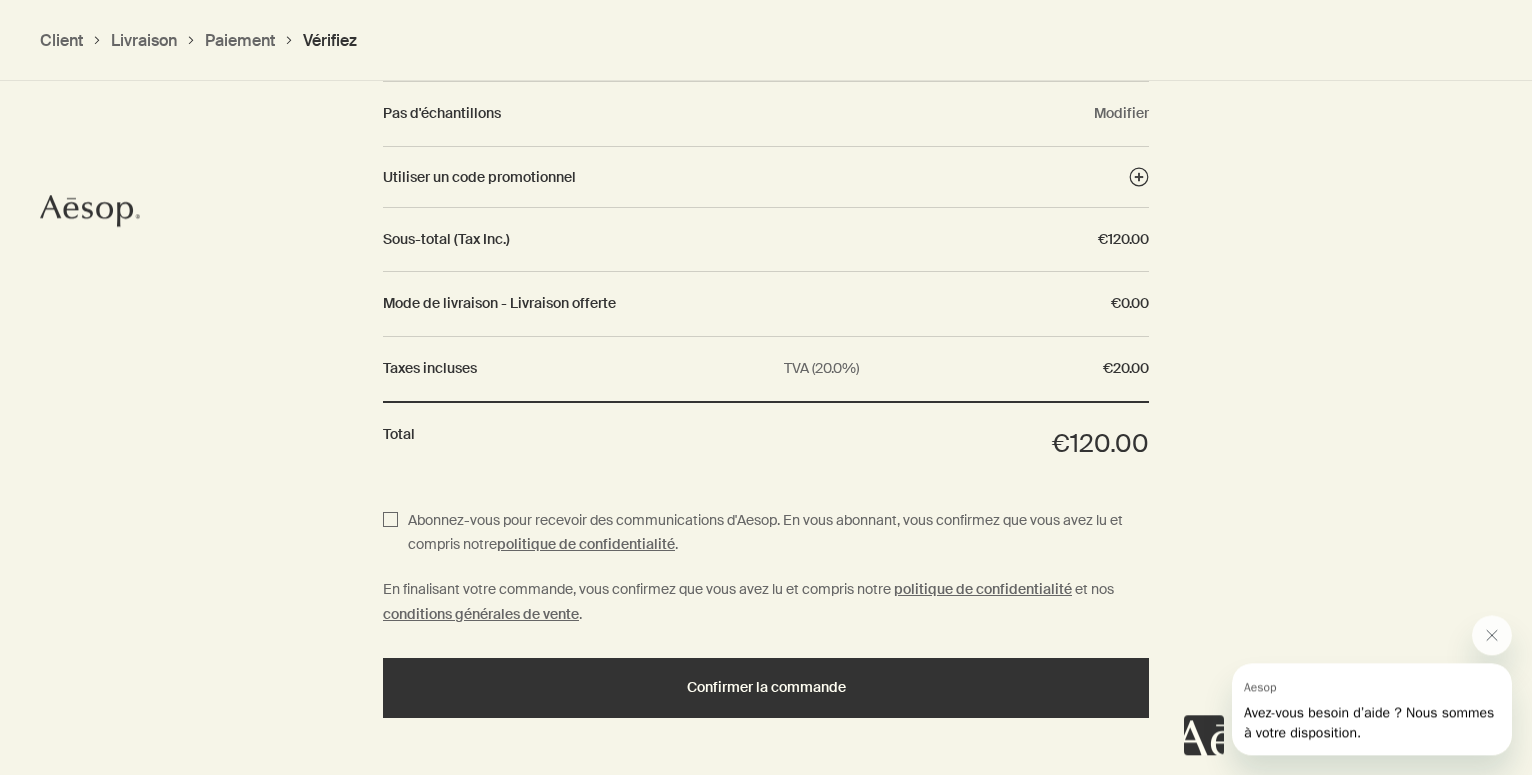 scroll, scrollTop: 1889, scrollLeft: 0, axis: vertical 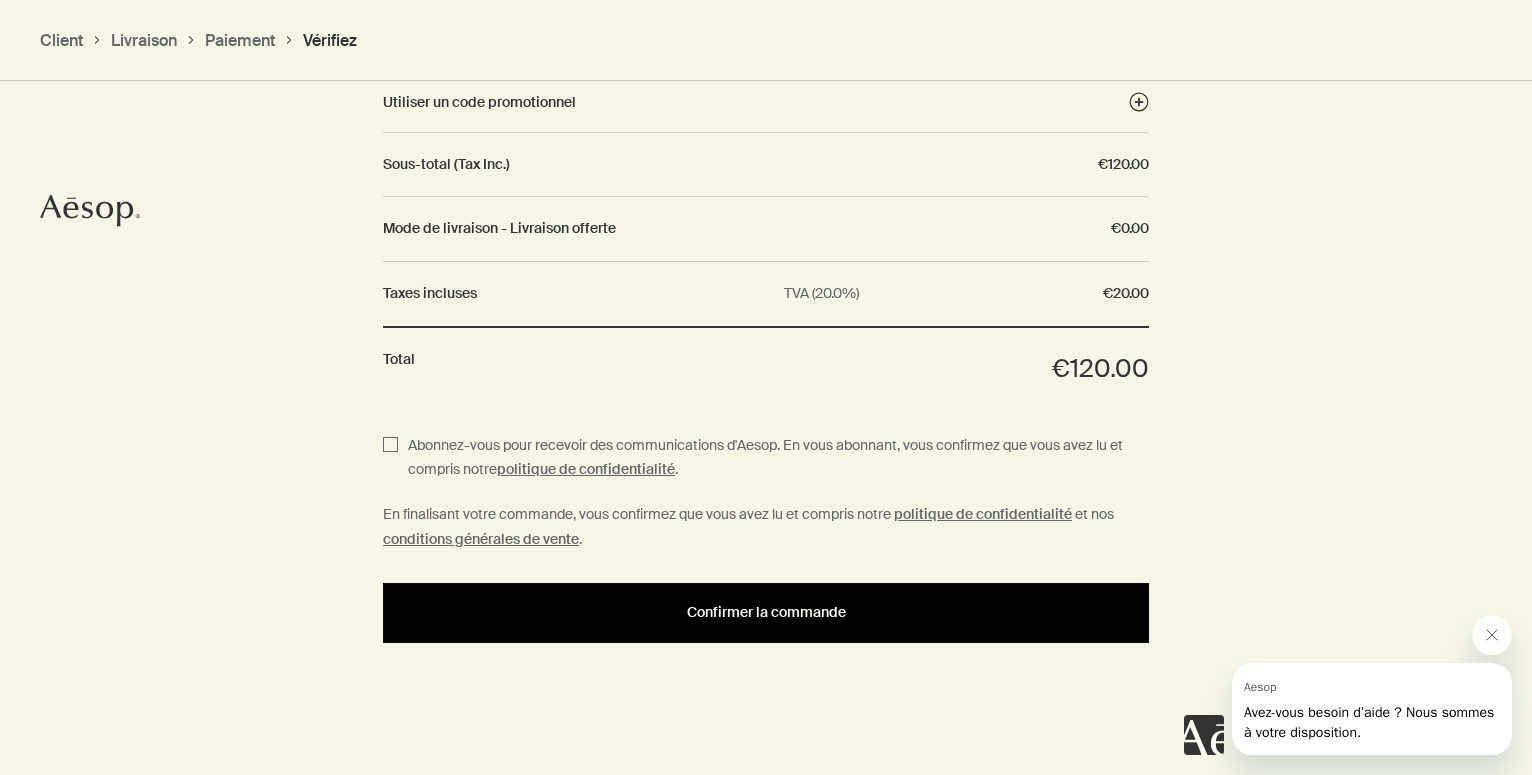 click on "Confirmer la commande" at bounding box center (766, 612) 